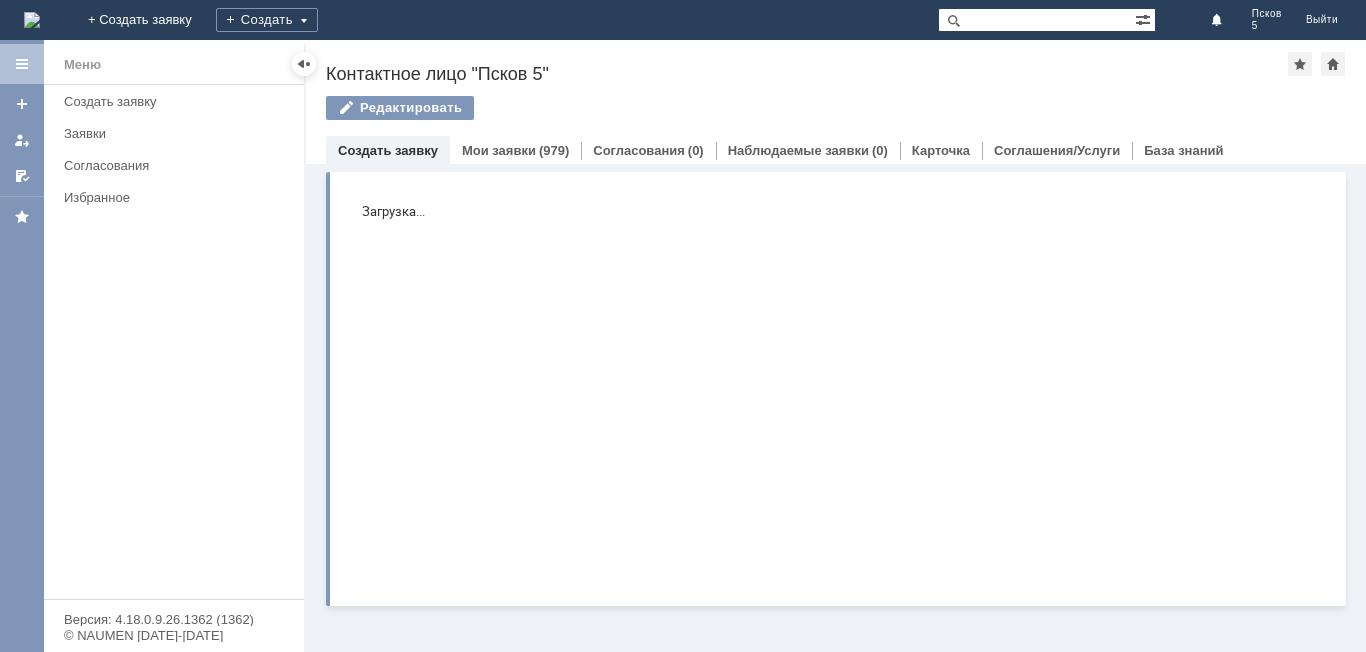 scroll, scrollTop: 0, scrollLeft: 0, axis: both 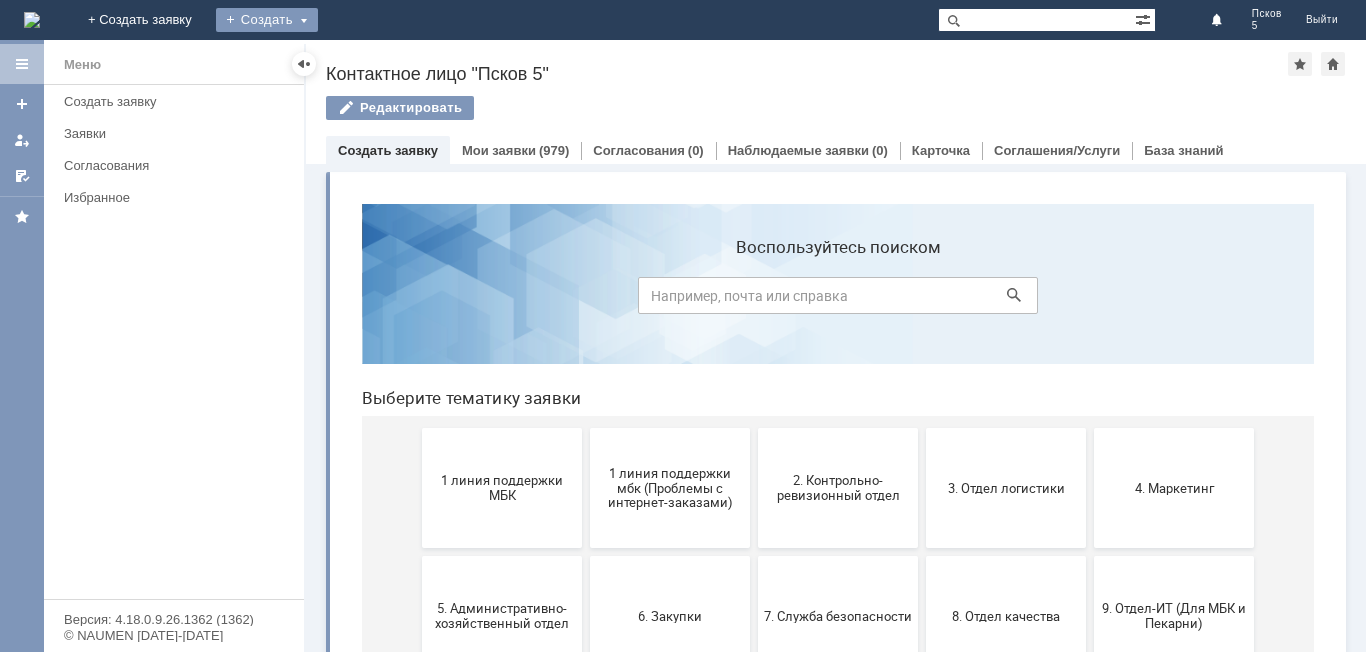 click on "Создать" at bounding box center (267, 20) 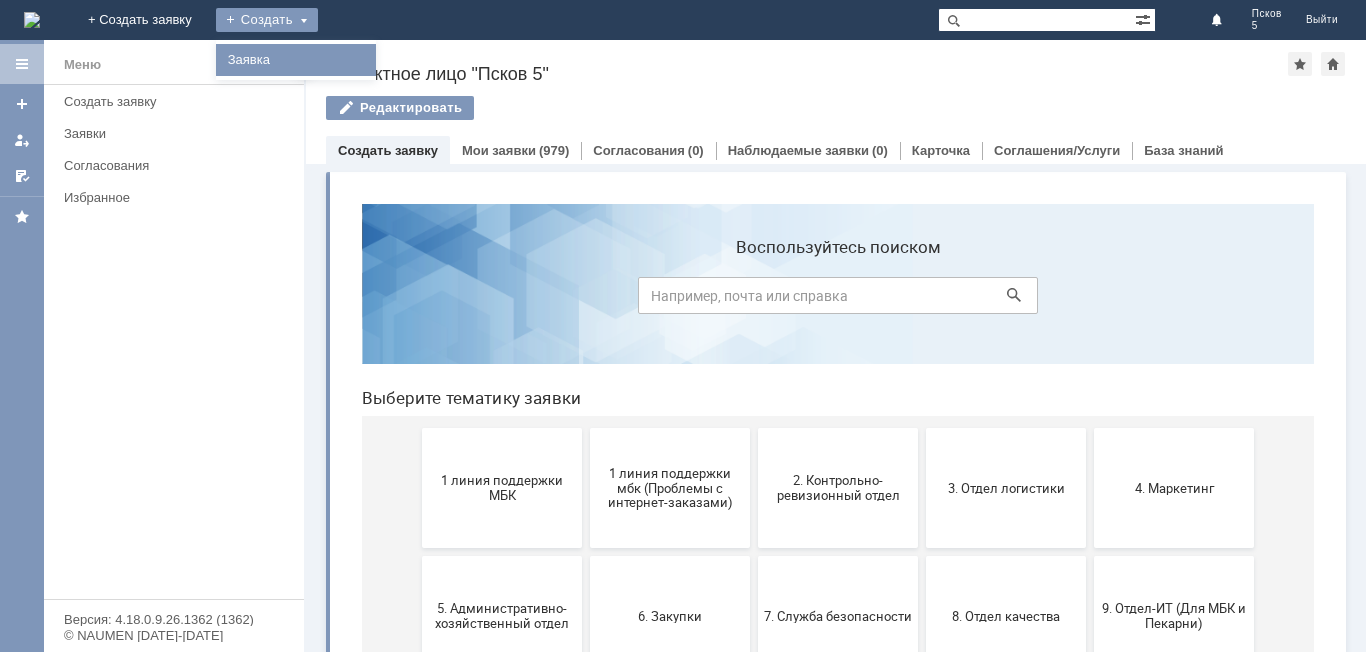 click on "Заявка" at bounding box center [296, 60] 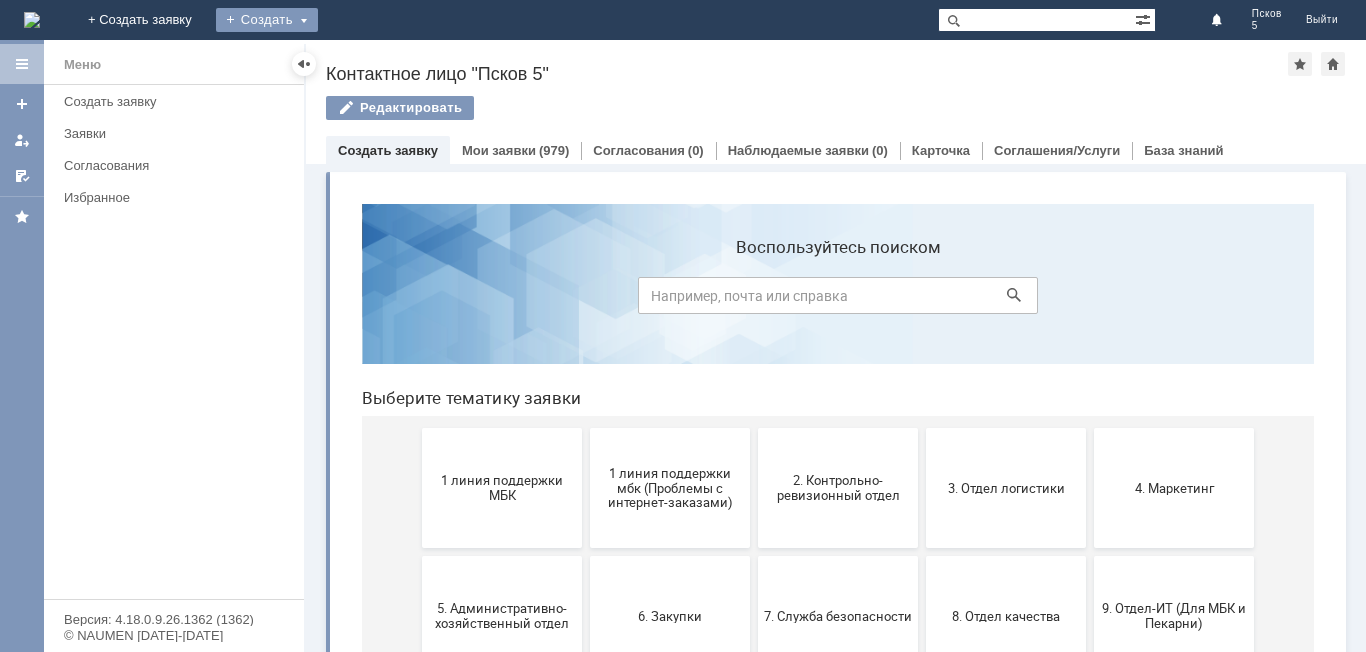 click on "Создать" at bounding box center [267, 20] 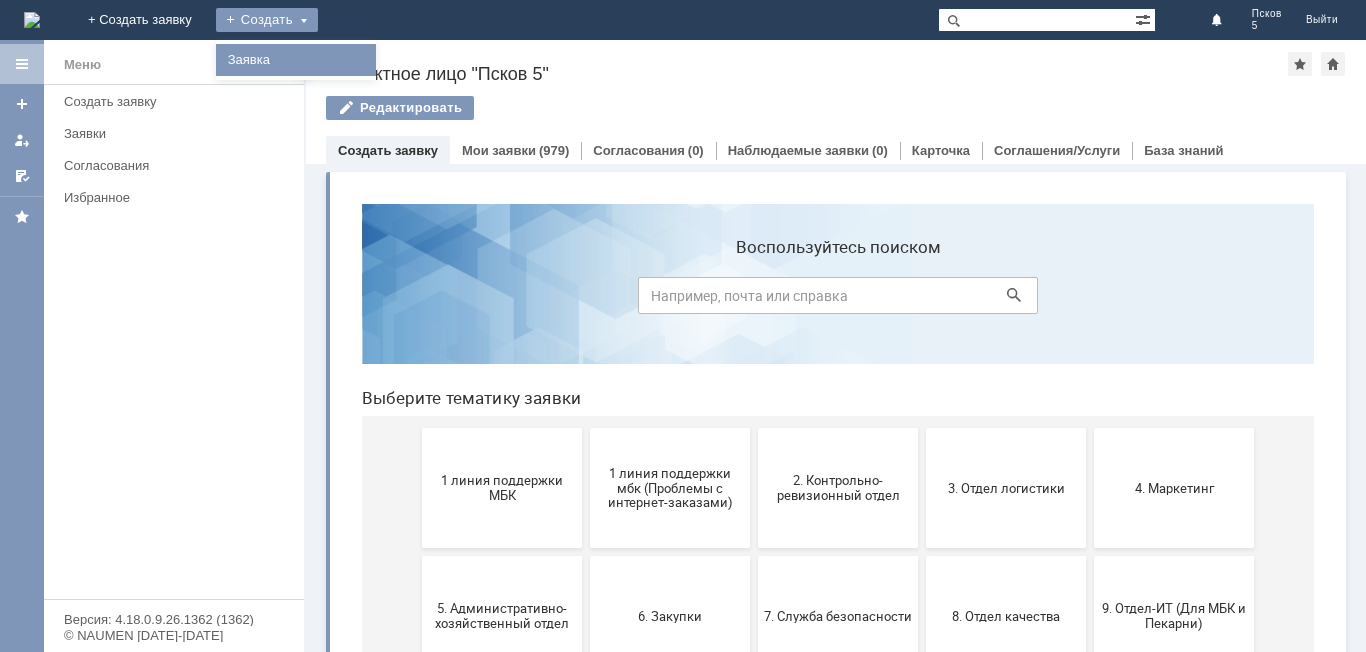 click on "Заявка" at bounding box center [296, 60] 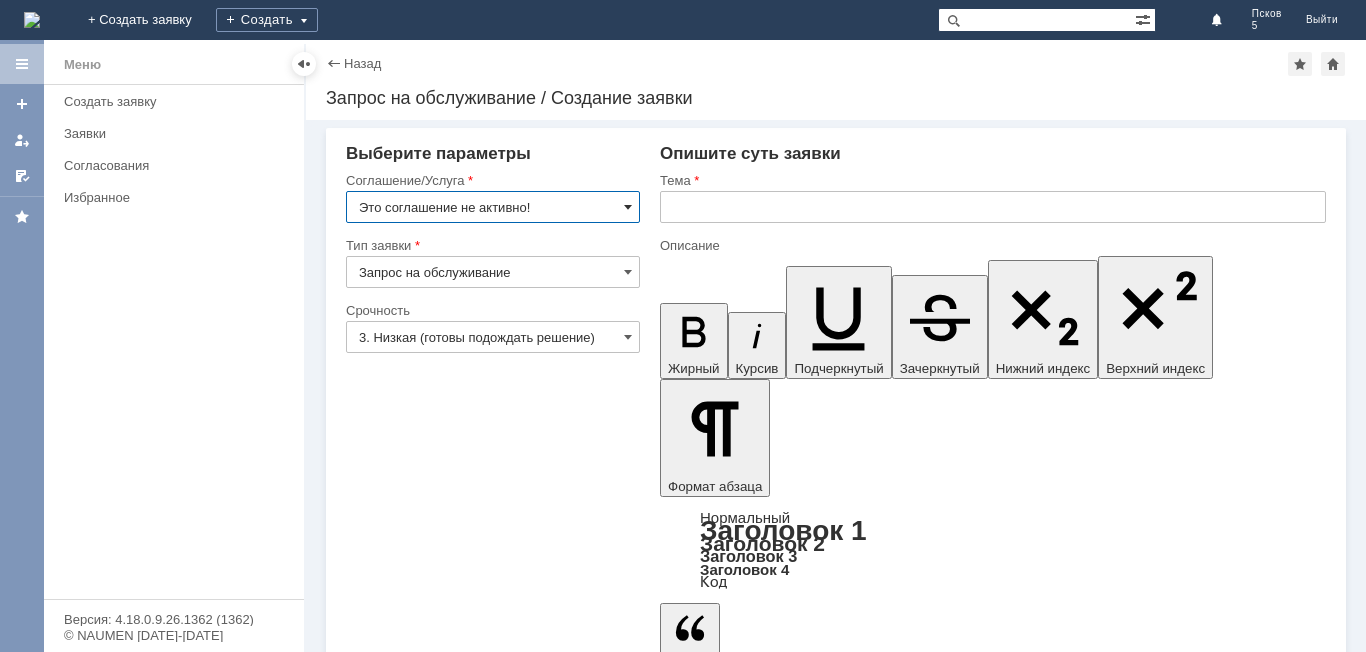 scroll, scrollTop: 0, scrollLeft: 0, axis: both 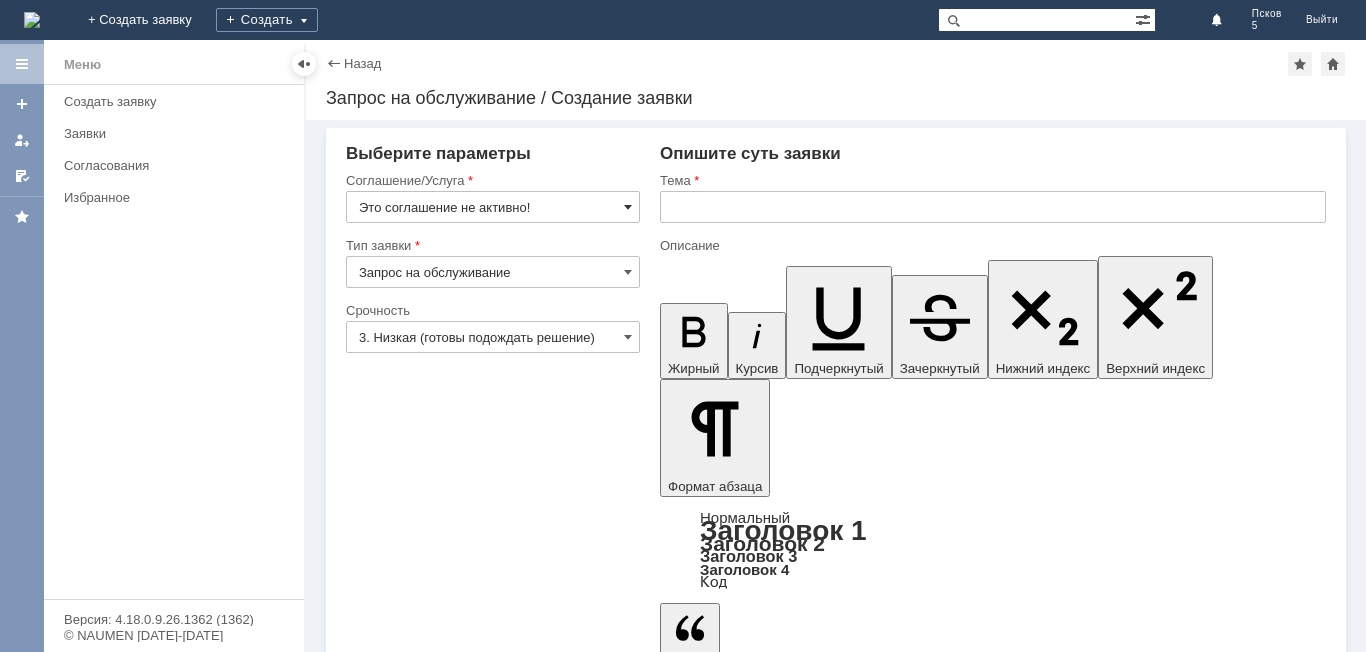click at bounding box center [628, 207] 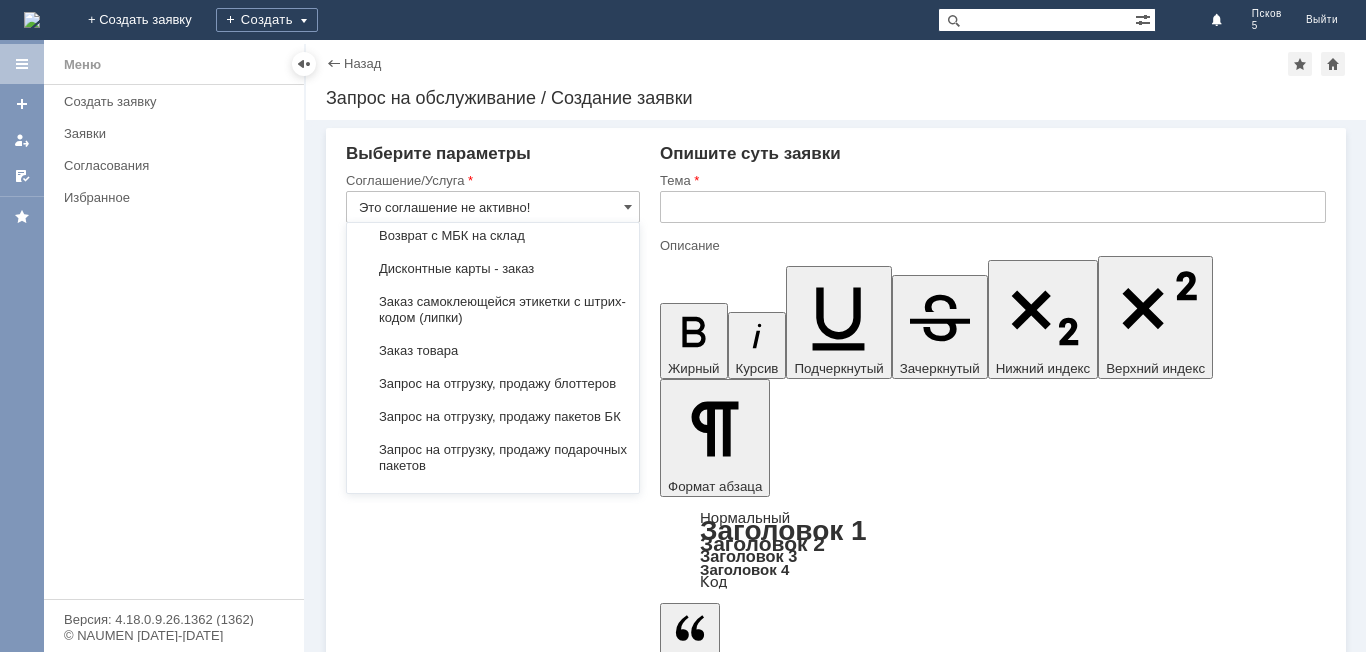 scroll, scrollTop: 700, scrollLeft: 0, axis: vertical 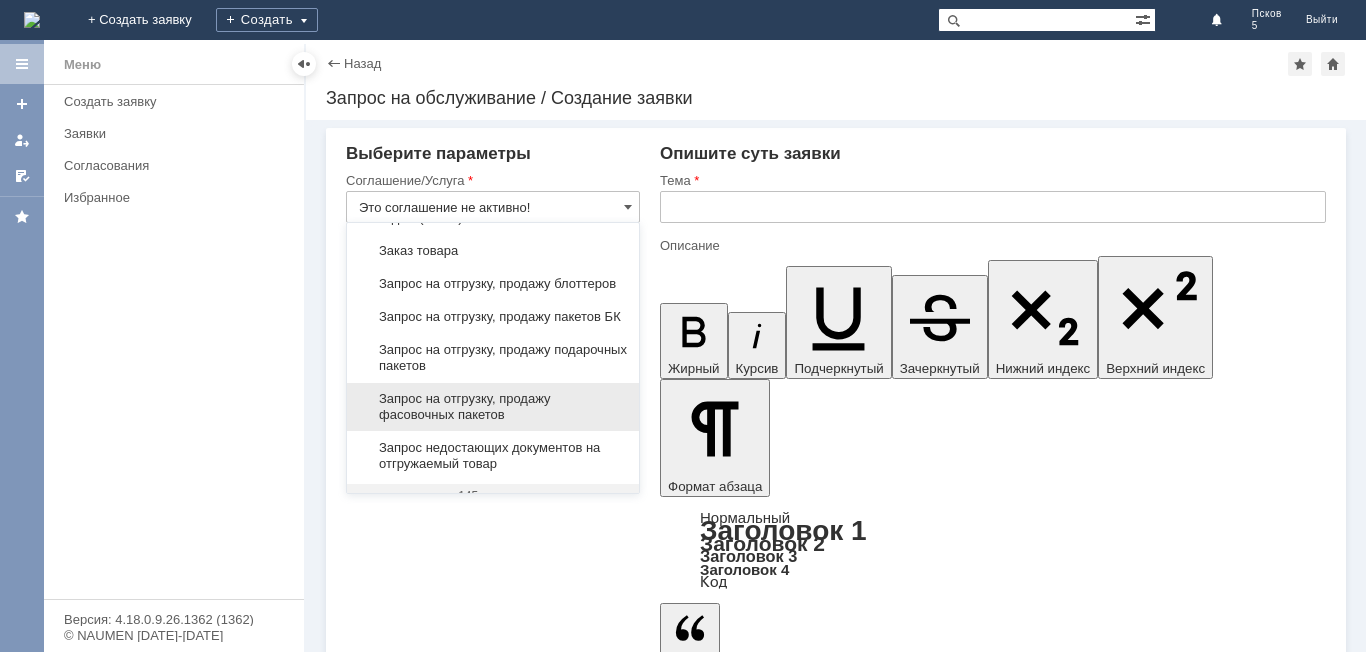 click on "Запрос на отгрузку, продажу фасовочных пакетов" at bounding box center (493, 407) 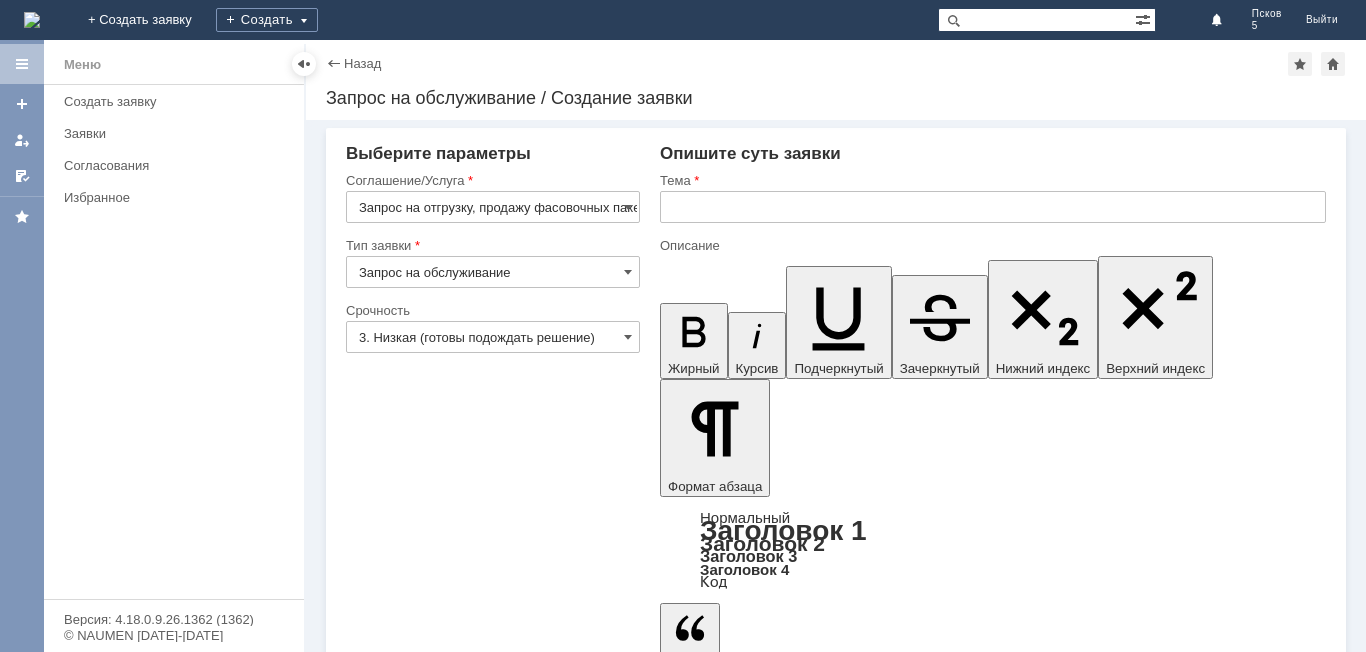 type on "Запрос на отгрузку, продажу фасовочных пакетов" 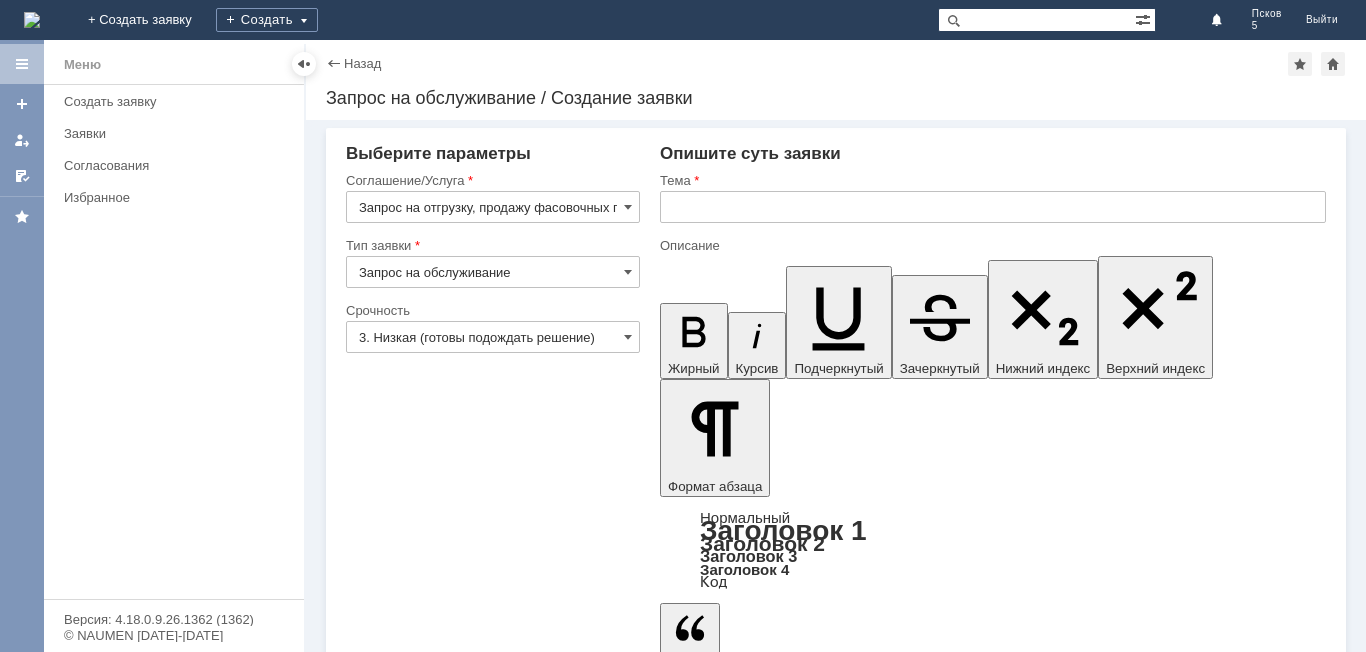 click at bounding box center (993, 207) 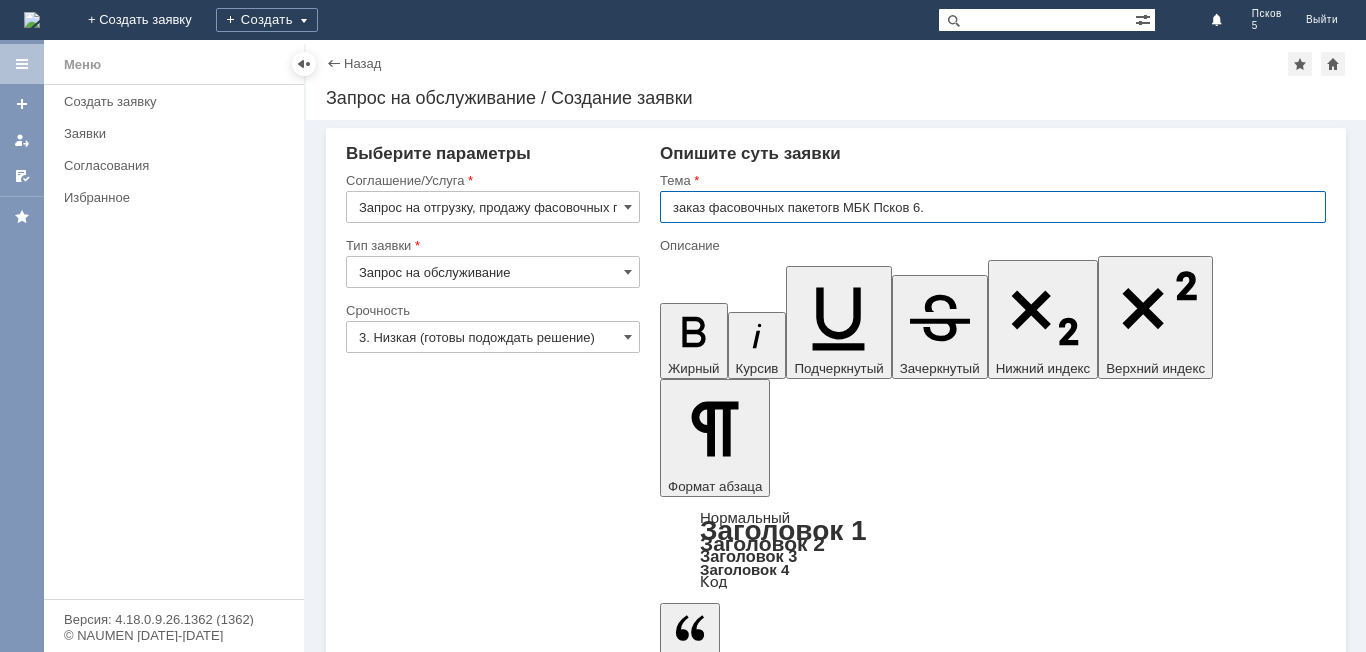 click on "заказ фасовочных пакетогв МБК Псков 6." at bounding box center (993, 207) 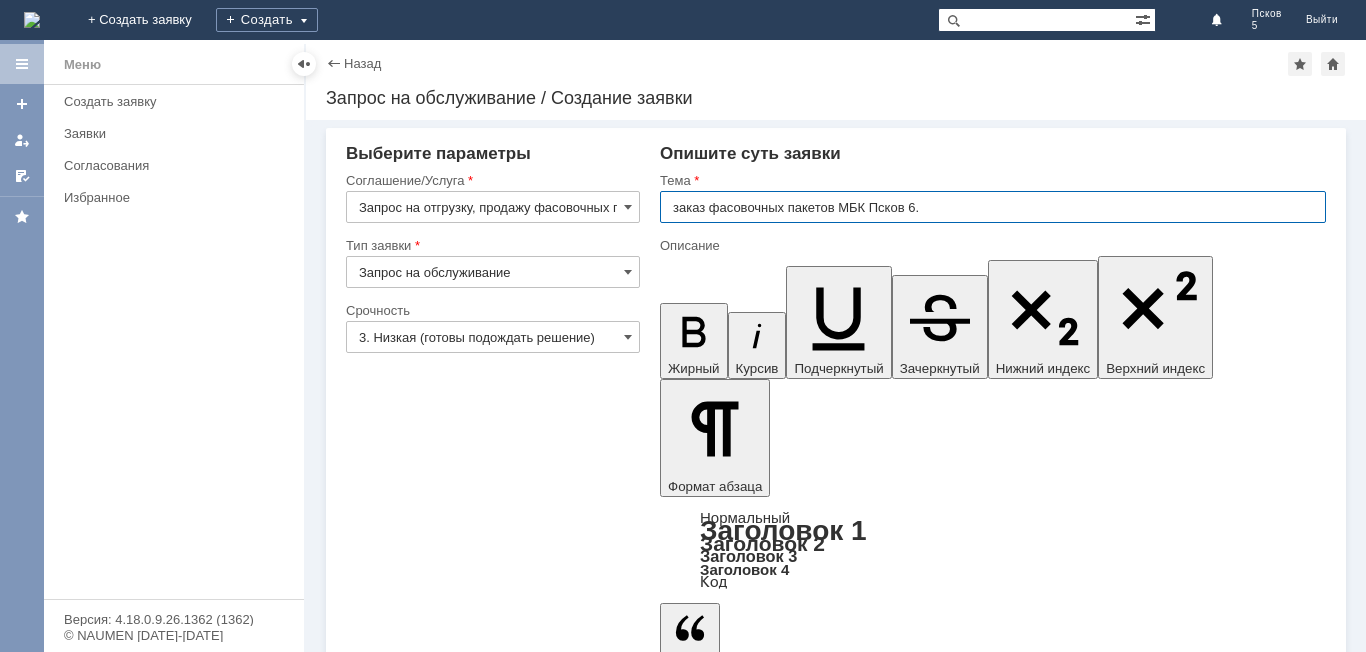 type on "заказ фасовочных пакетов МБК Псков 6." 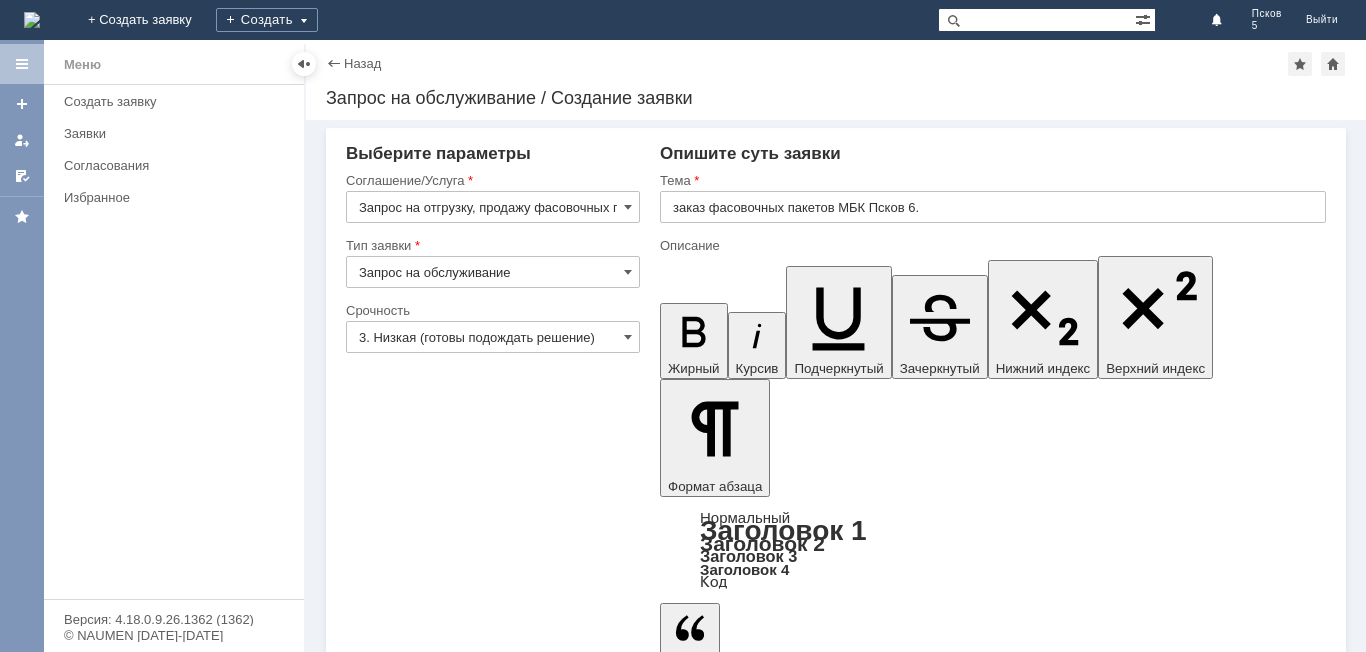 type 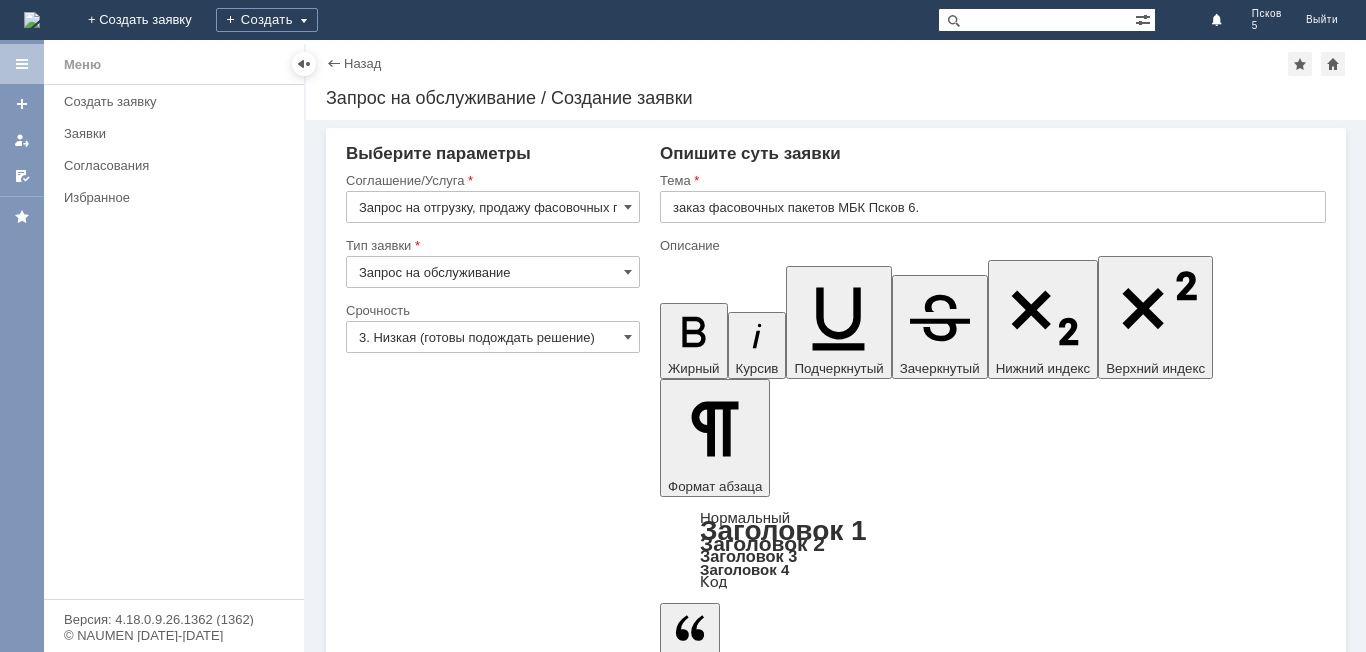 click on "Заранее спасибо." at bounding box center (823, 5003) 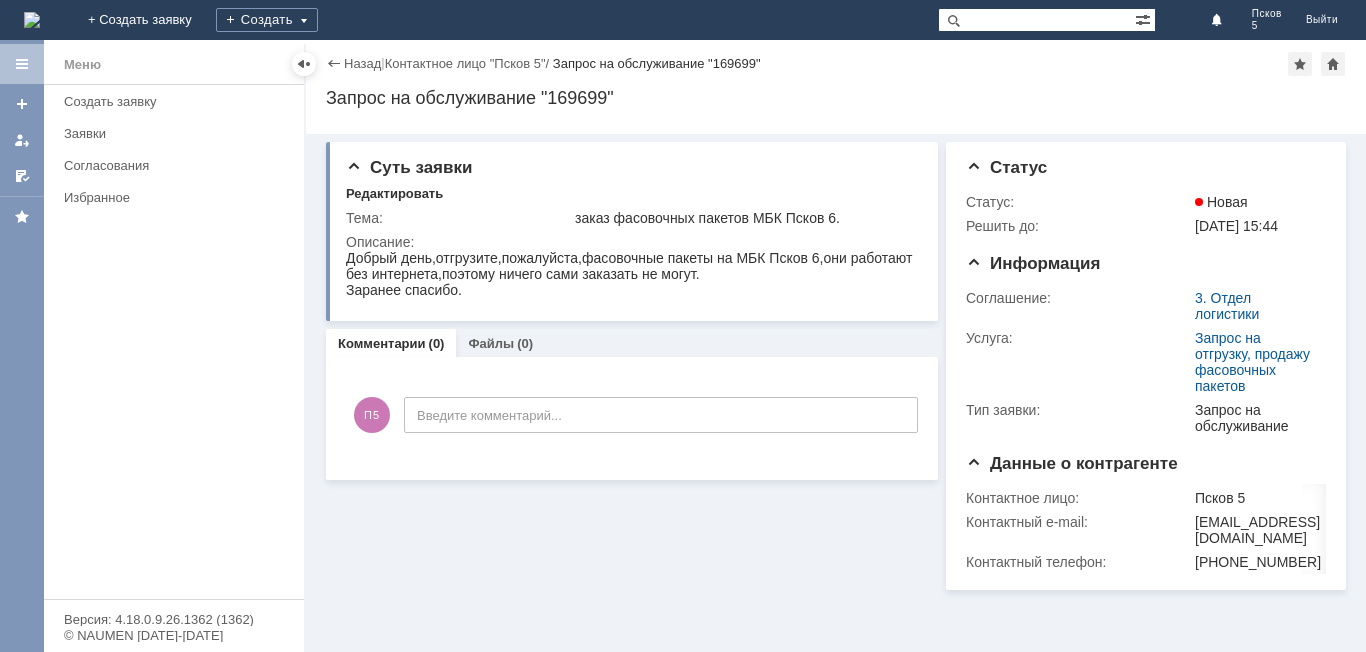 scroll, scrollTop: 0, scrollLeft: 0, axis: both 